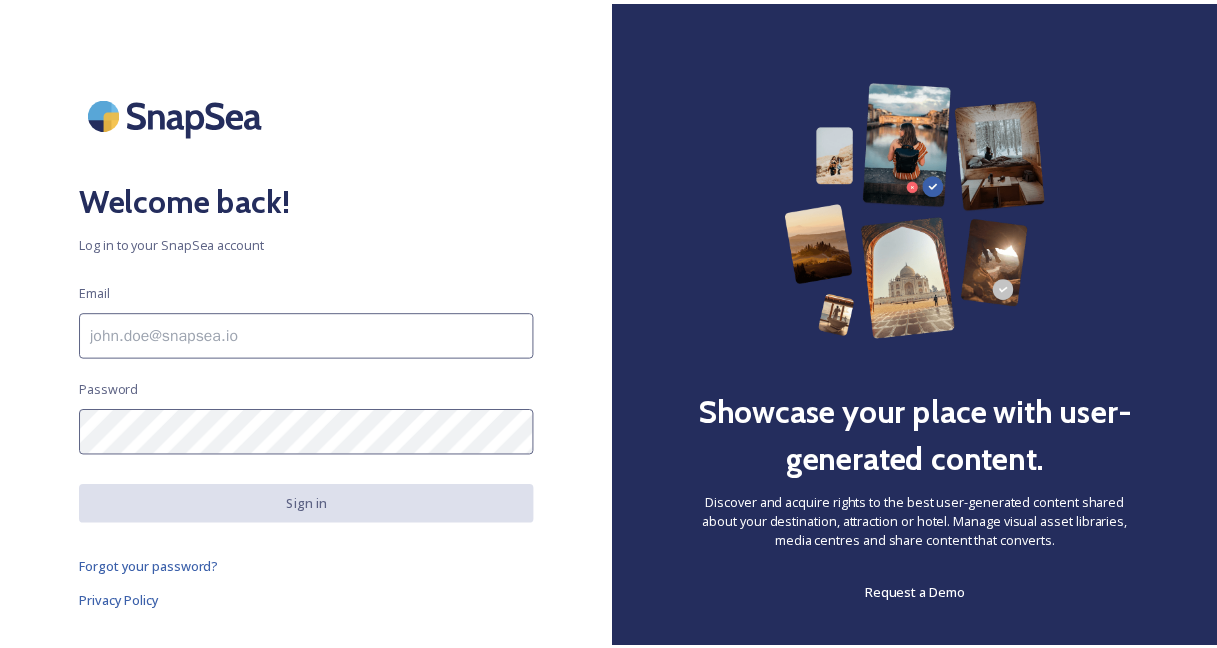 scroll, scrollTop: 0, scrollLeft: 0, axis: both 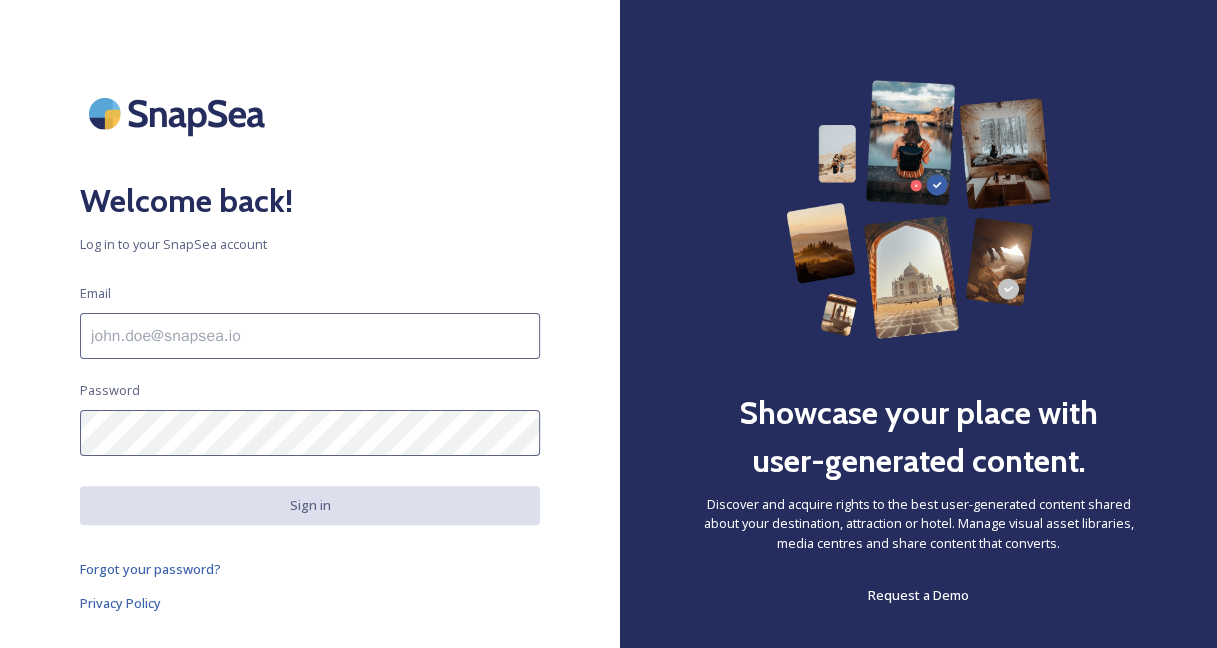 type on "[FIRST].[LAST]@[DOMAIN].gov.uk" 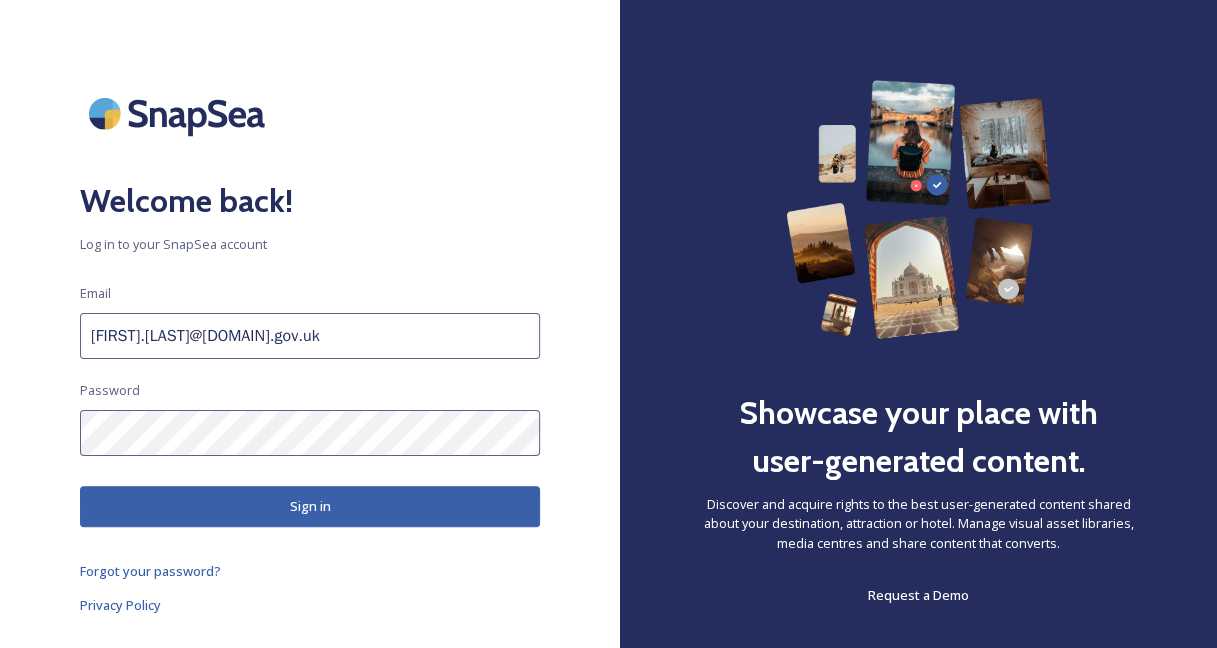 click on "Sign in" at bounding box center [310, 506] 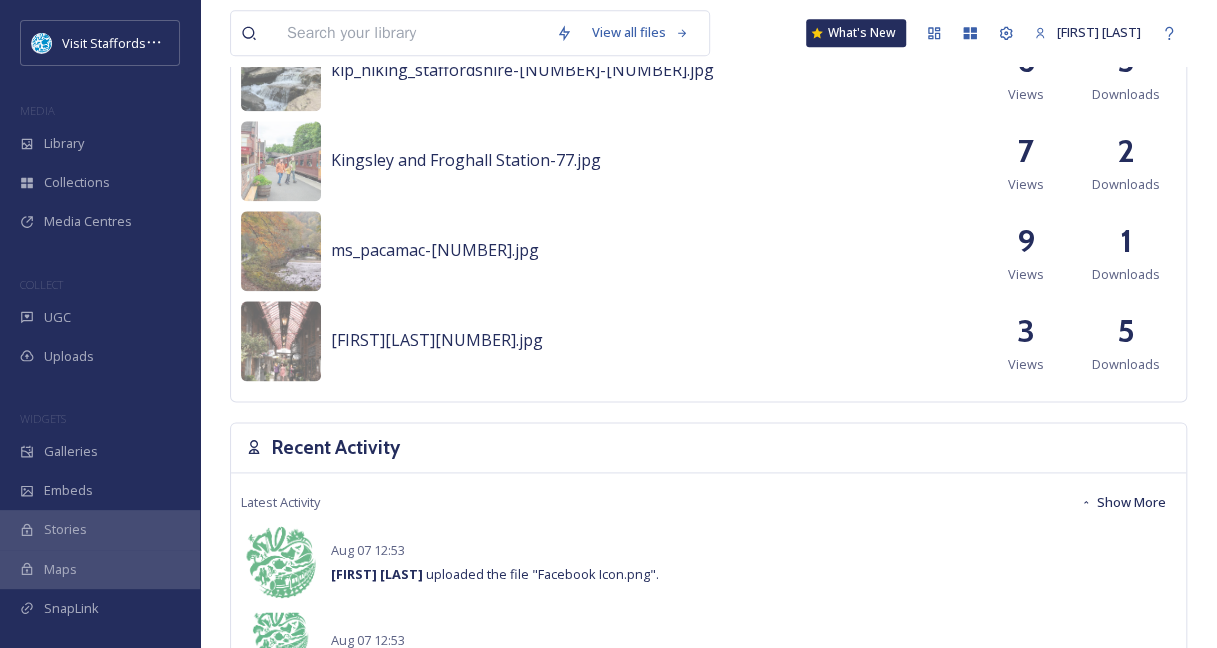 scroll, scrollTop: 1064, scrollLeft: 0, axis: vertical 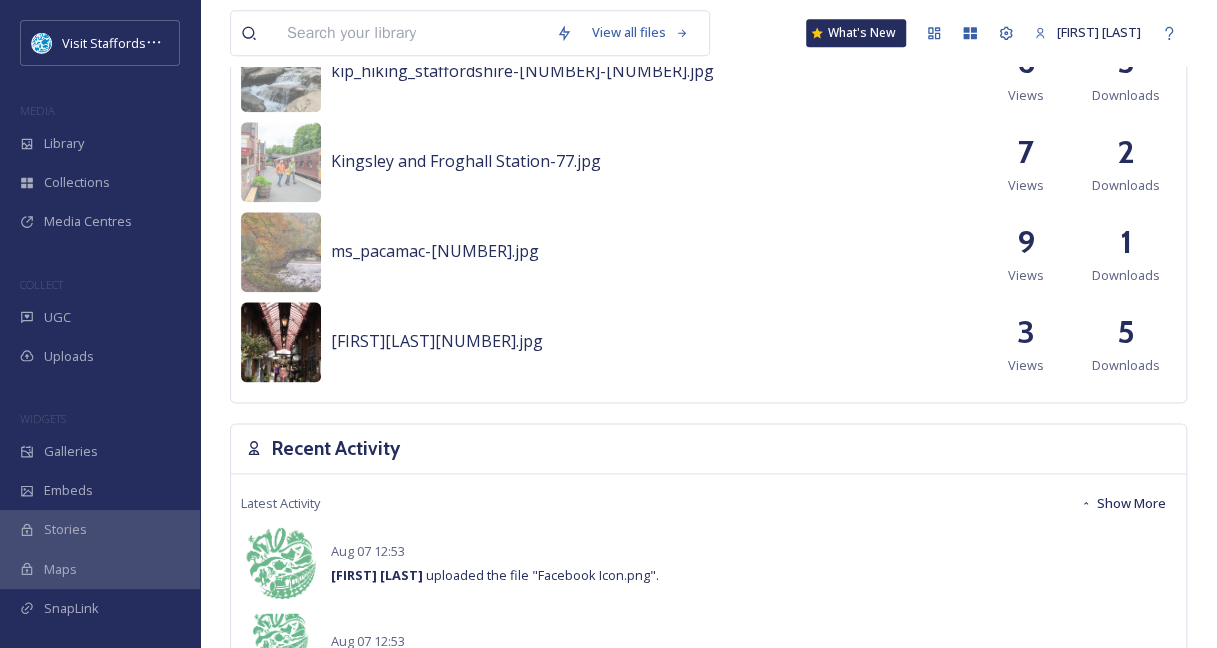 click at bounding box center (281, 342) 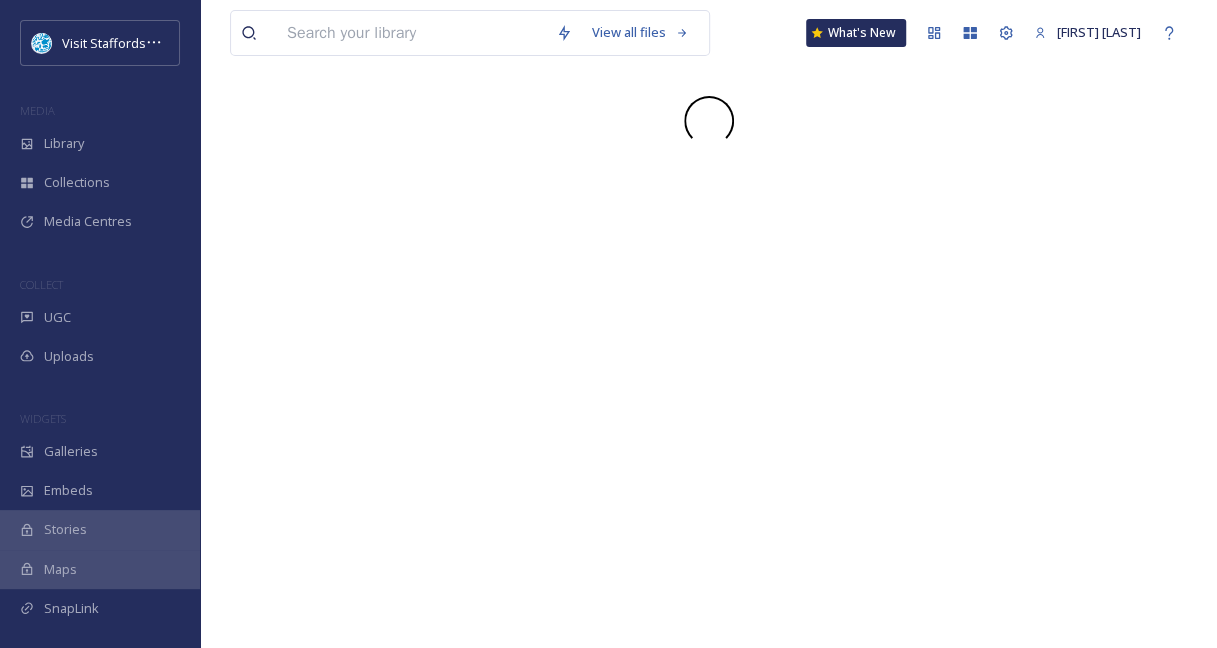 scroll, scrollTop: 0, scrollLeft: 0, axis: both 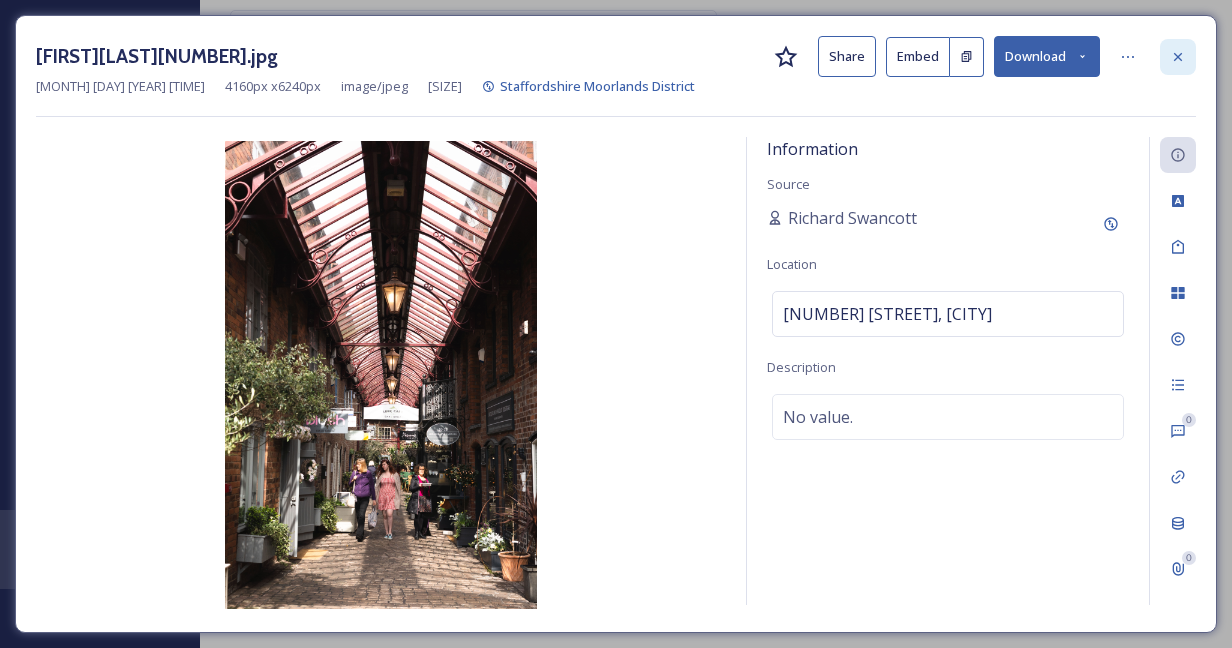 click 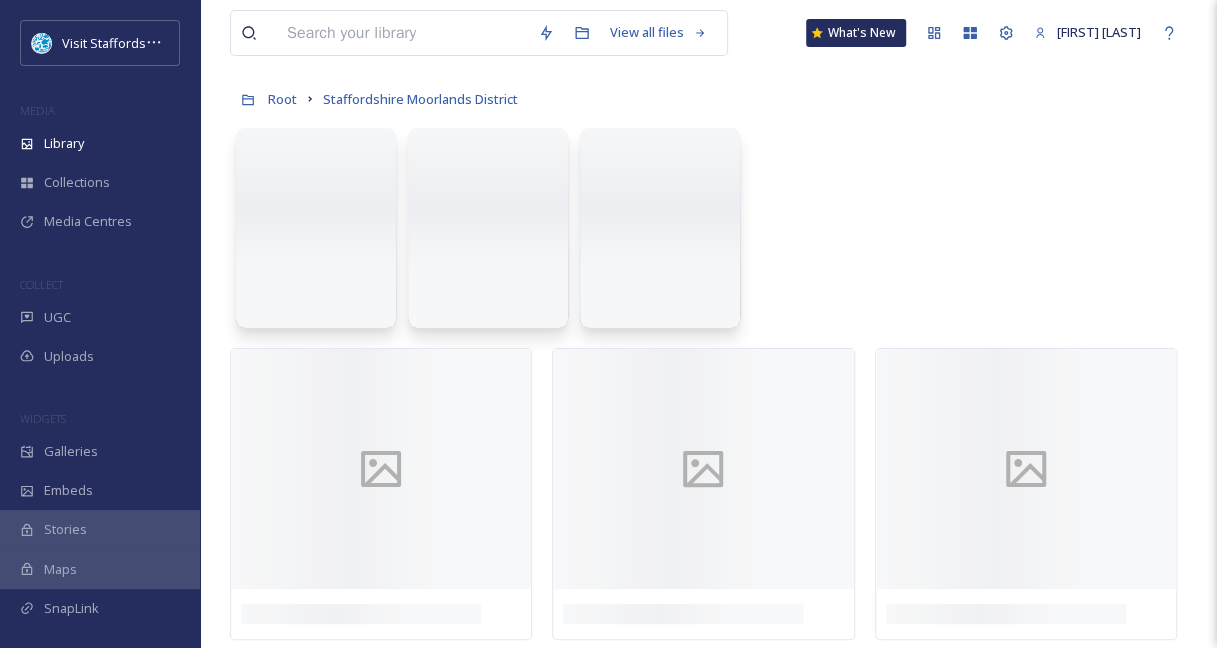 scroll, scrollTop: 102, scrollLeft: 0, axis: vertical 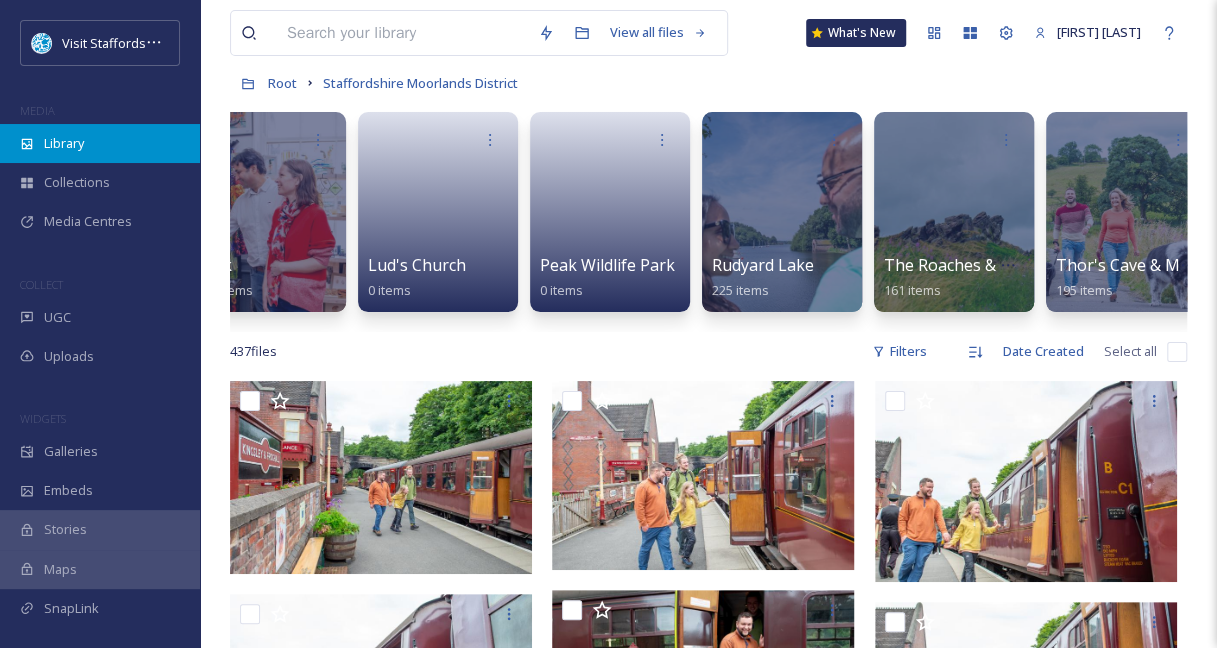 click on "Library" at bounding box center (100, 143) 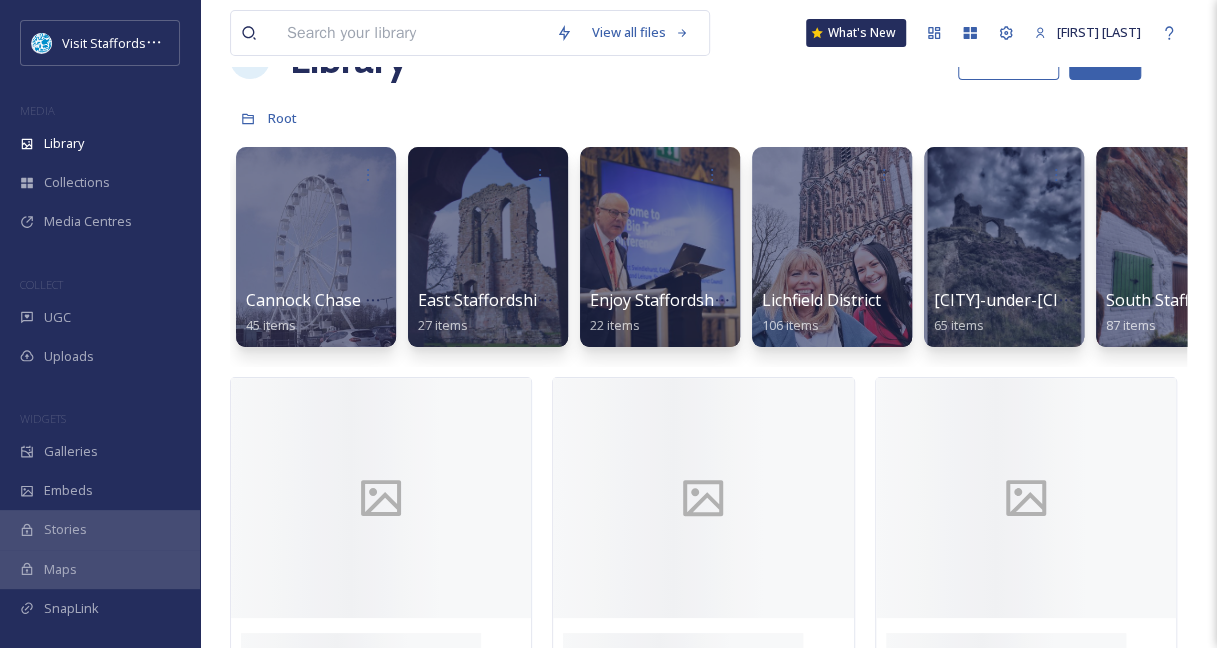 scroll, scrollTop: 68, scrollLeft: 0, axis: vertical 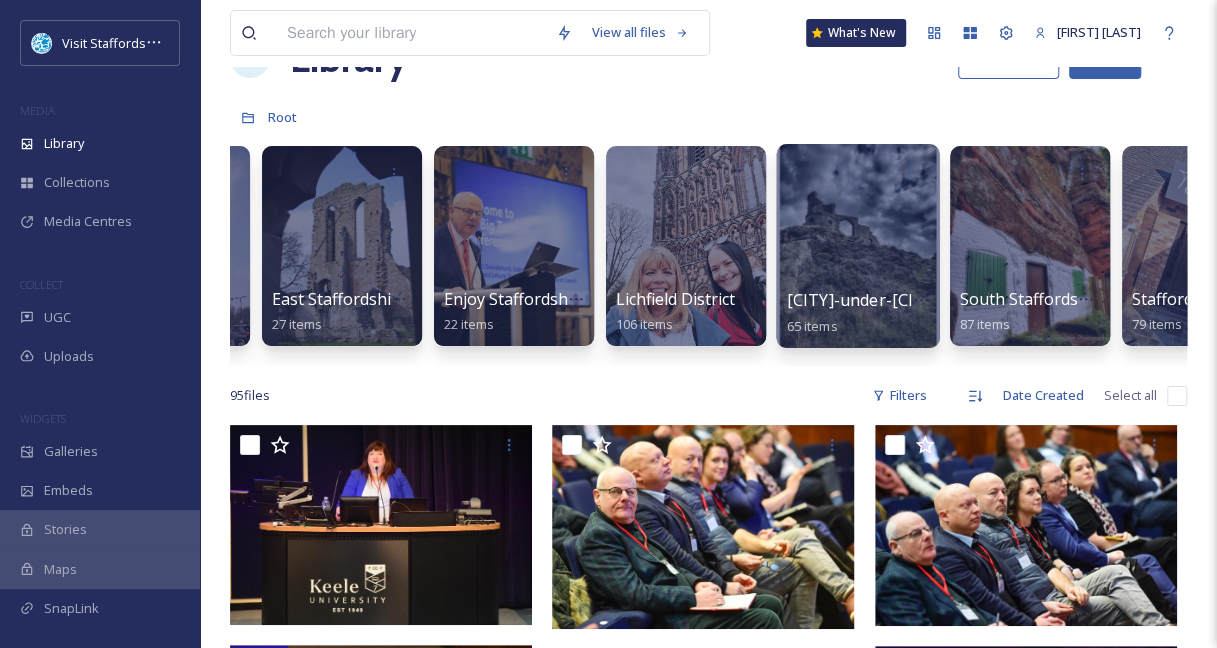 click at bounding box center (857, 246) 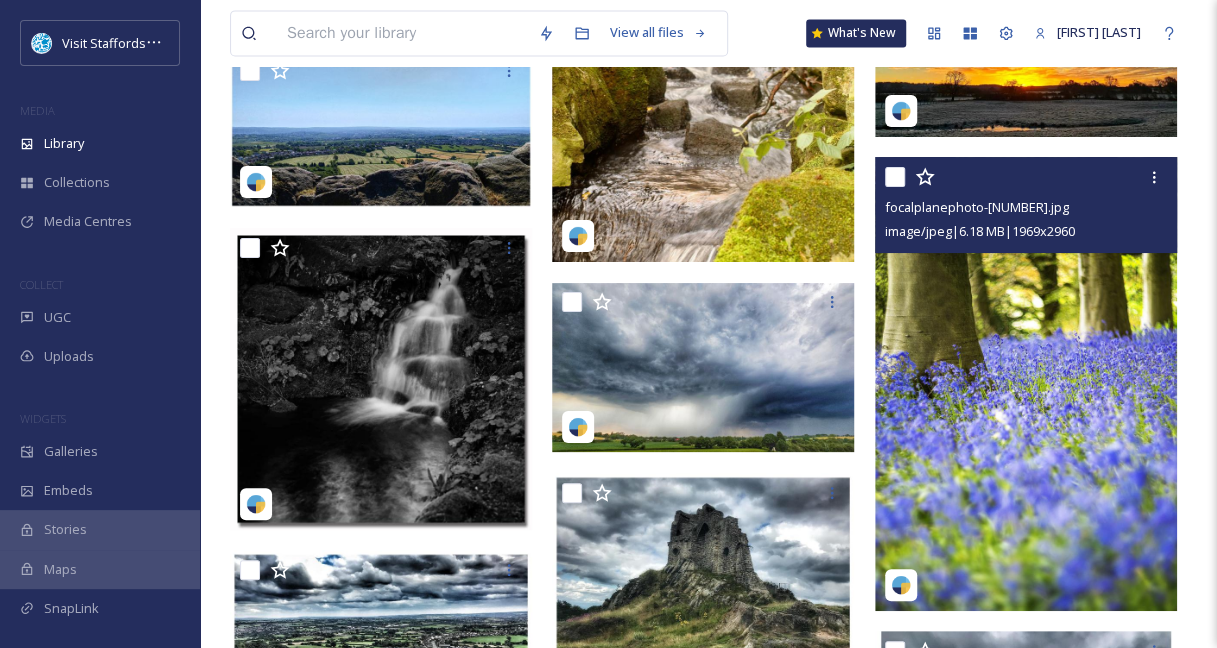 scroll, scrollTop: 5100, scrollLeft: 0, axis: vertical 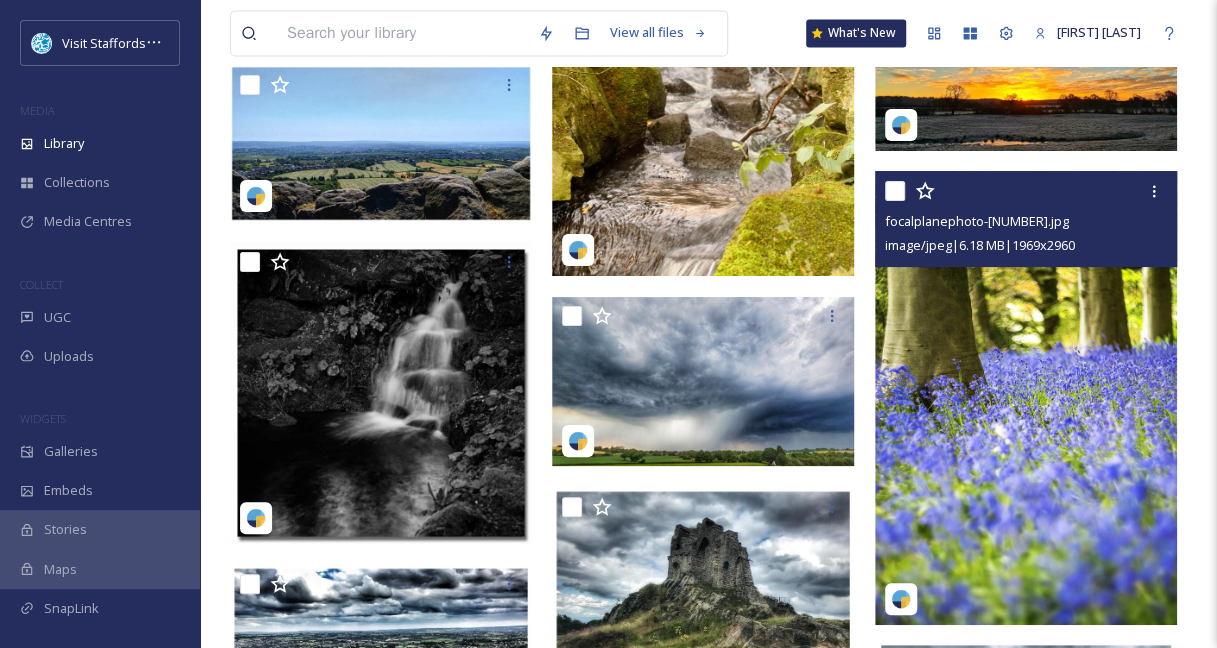 click at bounding box center (1026, 398) 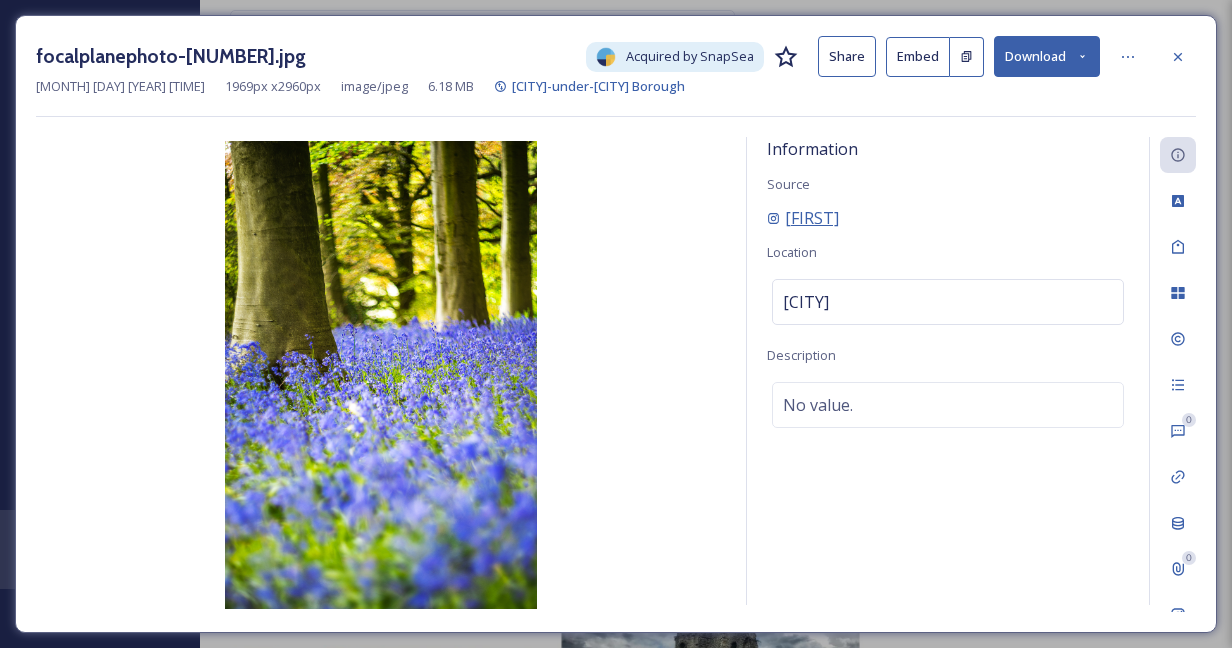 click on "[FIRST]" at bounding box center [812, 218] 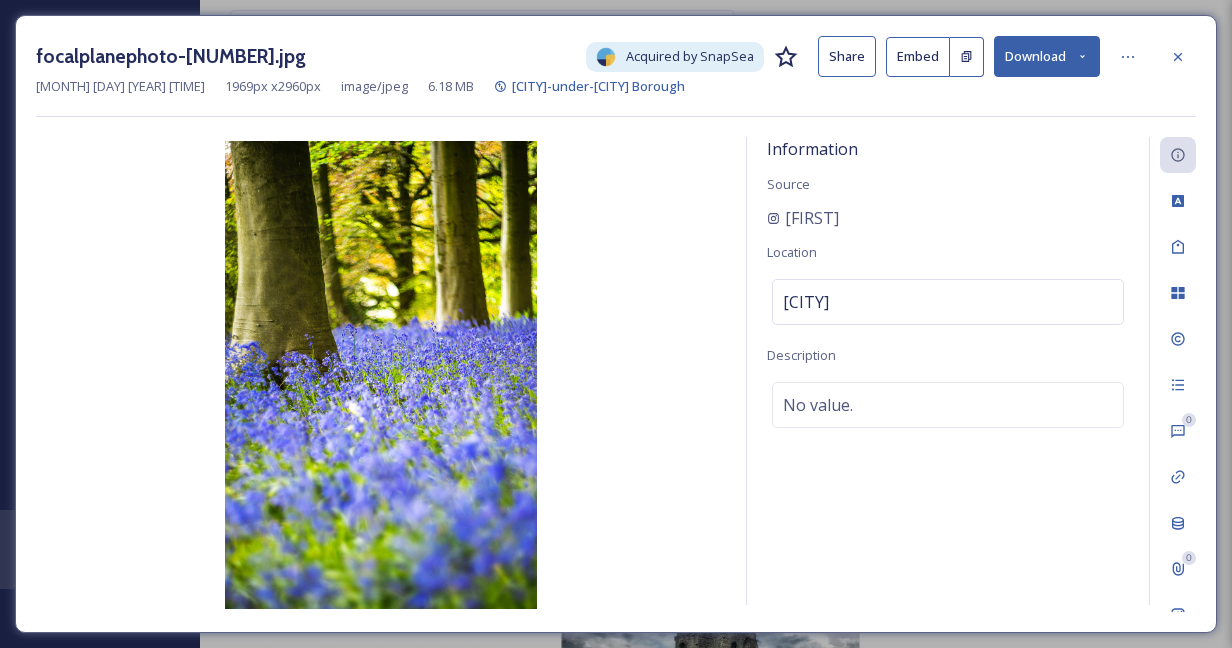 drag, startPoint x: 1184, startPoint y: 53, endPoint x: 1226, endPoint y: 66, distance: 43.965897 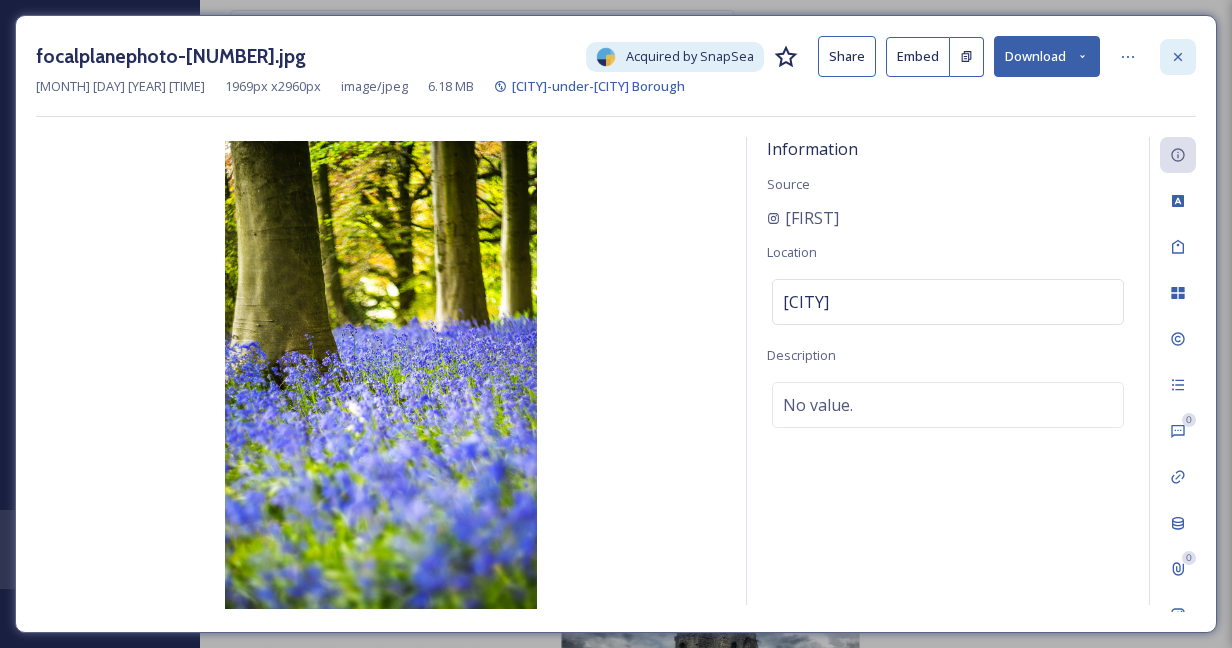 click 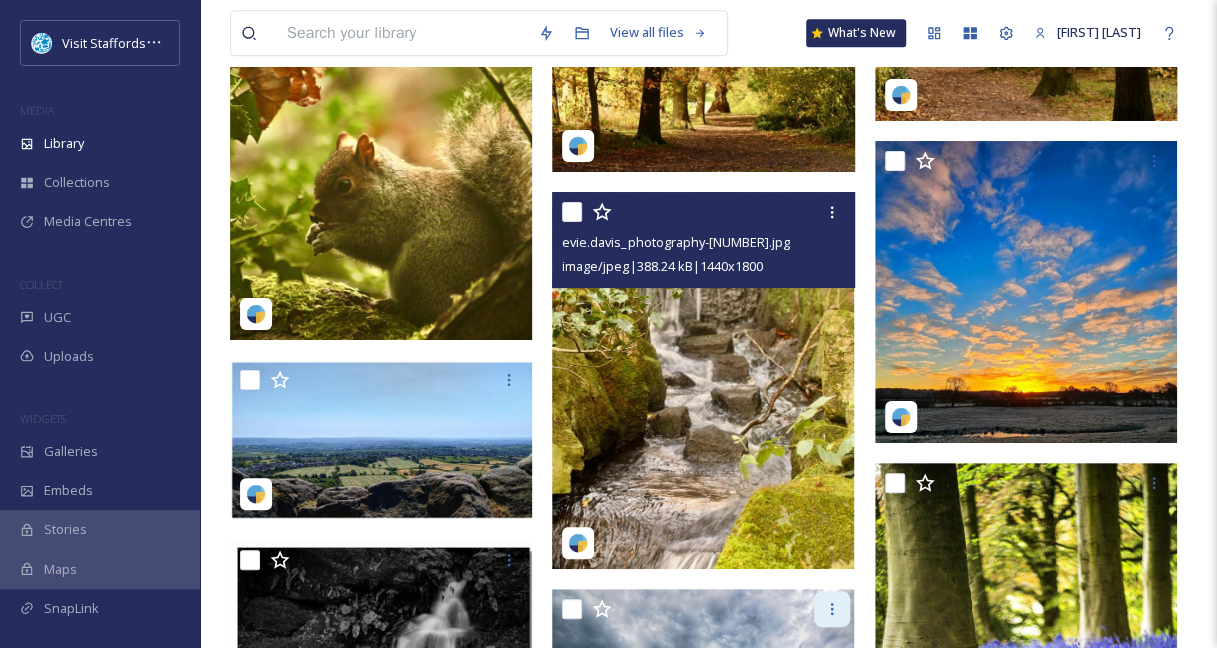 scroll, scrollTop: 4873, scrollLeft: 0, axis: vertical 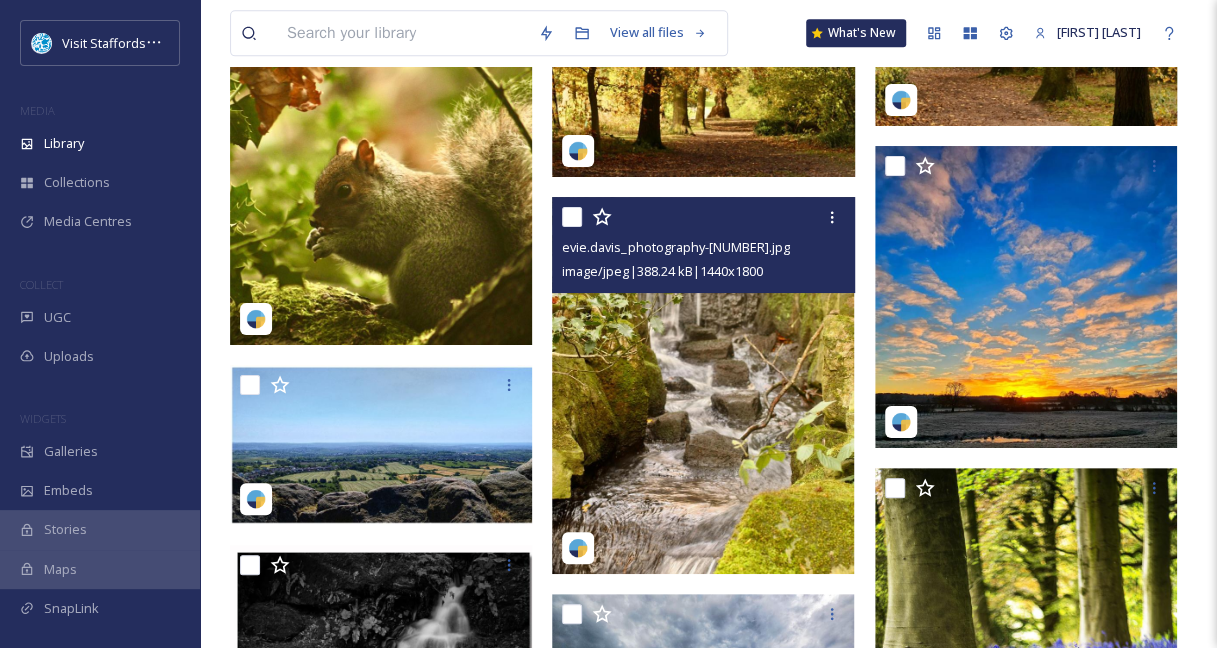 click at bounding box center [703, 386] 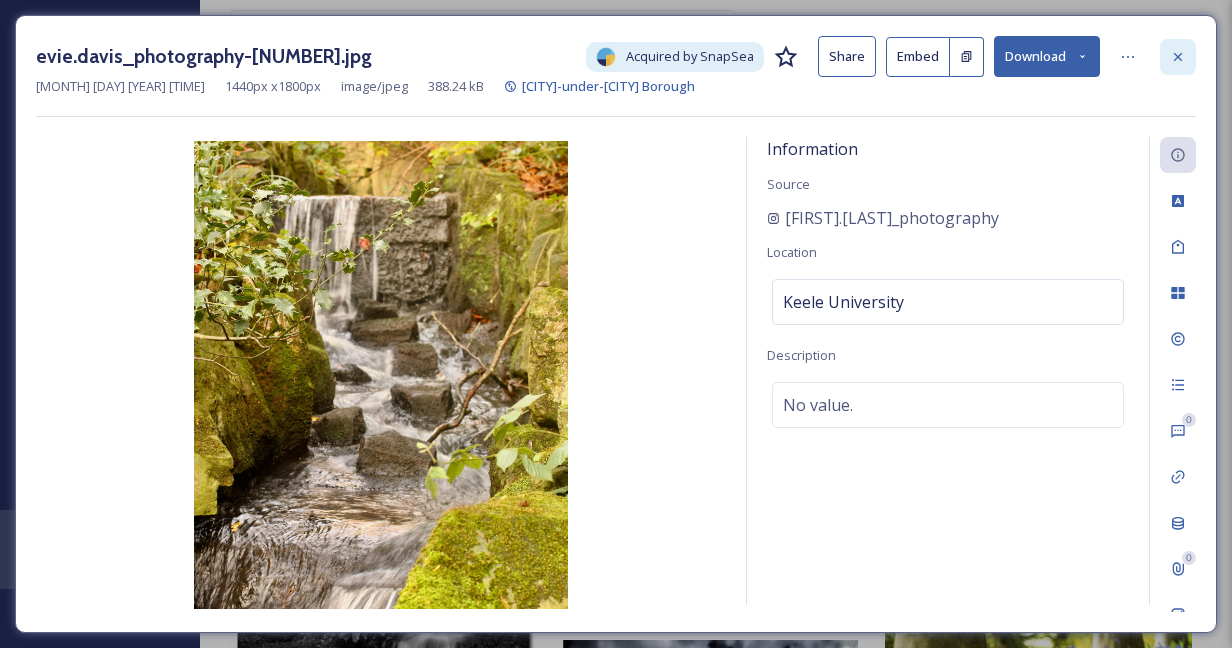 click at bounding box center (1178, 57) 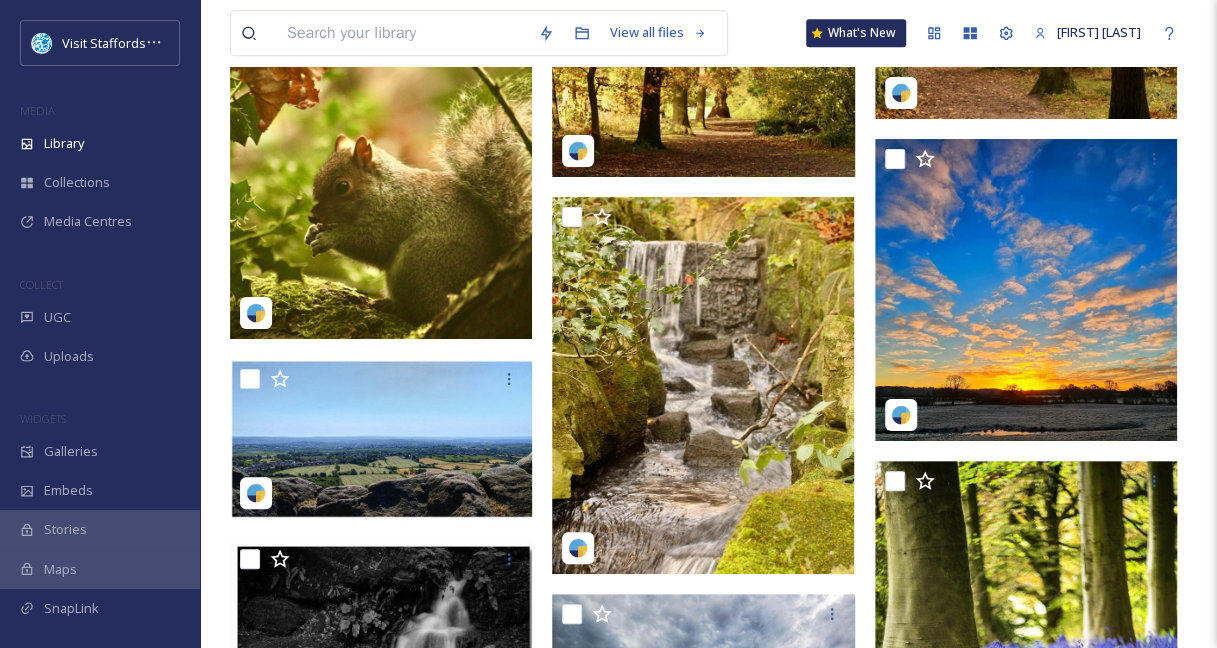 click at bounding box center [381, 150] 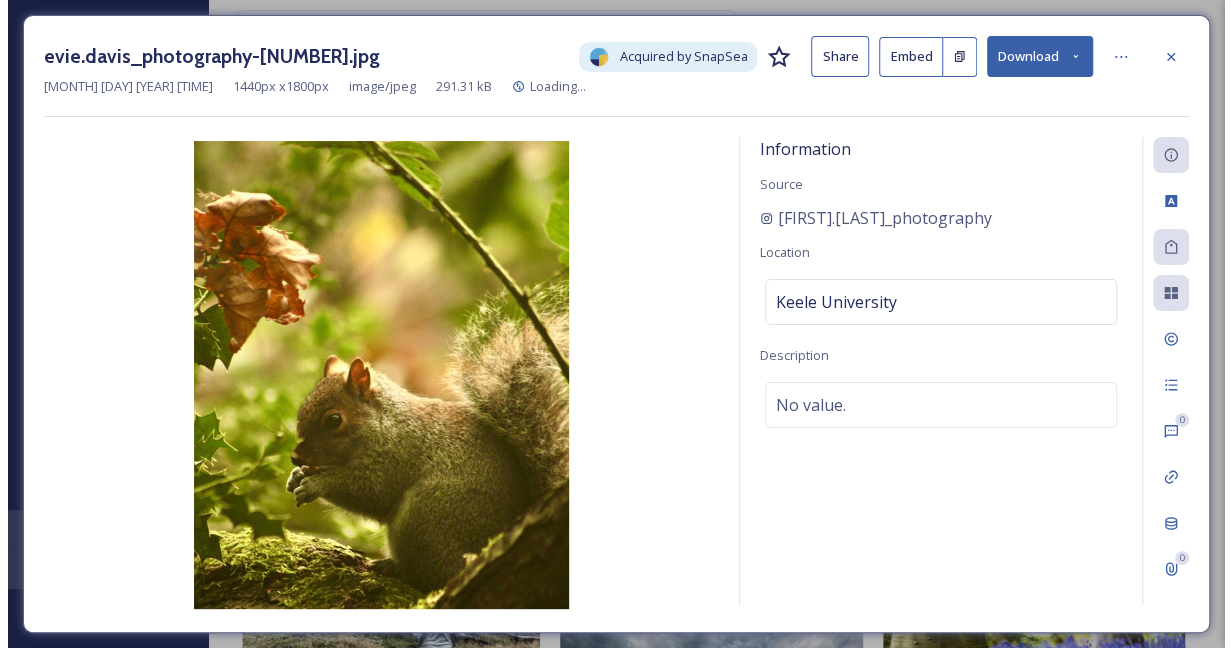 scroll, scrollTop: 4476, scrollLeft: 0, axis: vertical 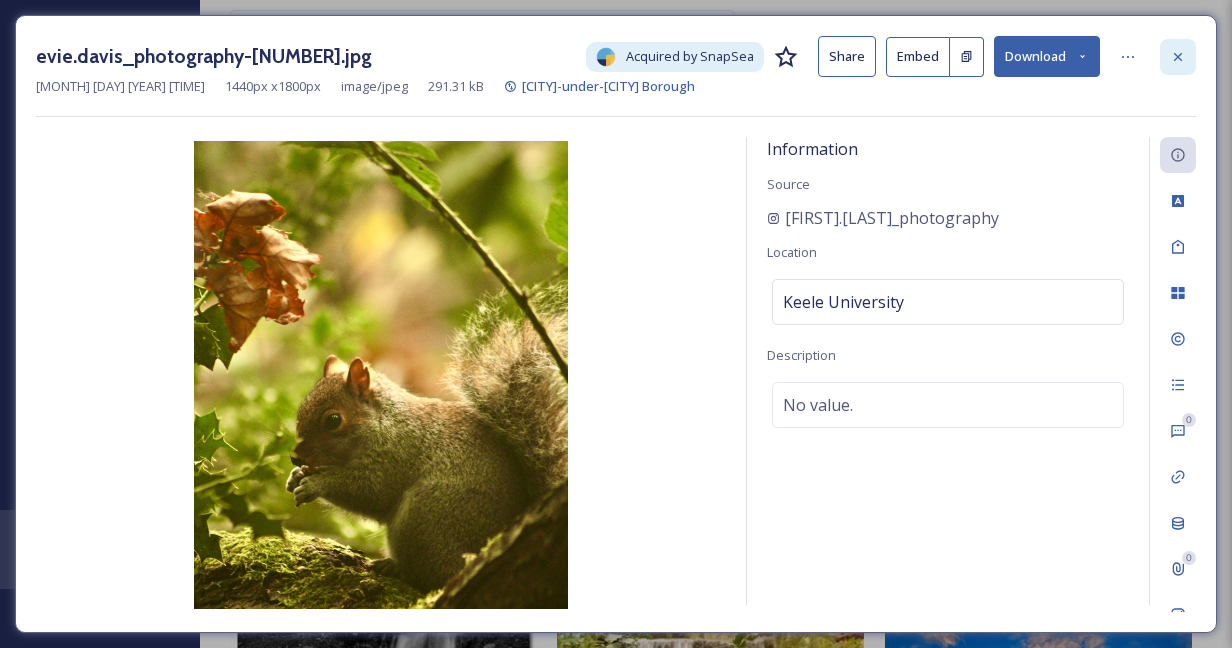 click at bounding box center [1178, 57] 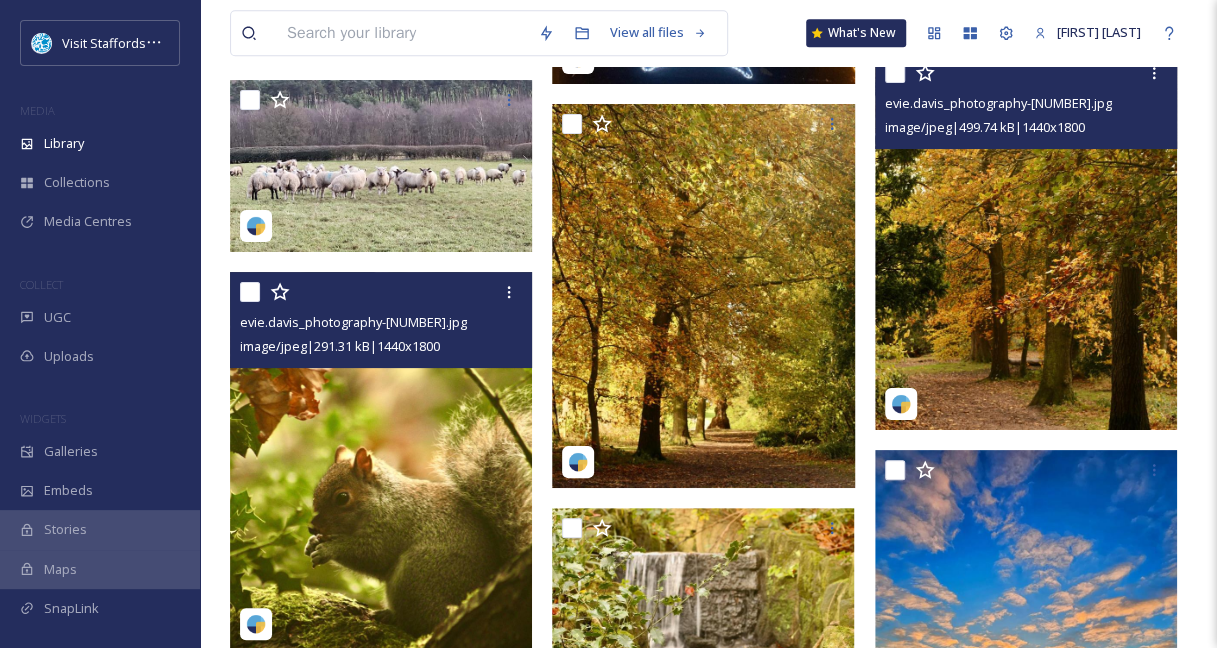 scroll, scrollTop: 4561, scrollLeft: 0, axis: vertical 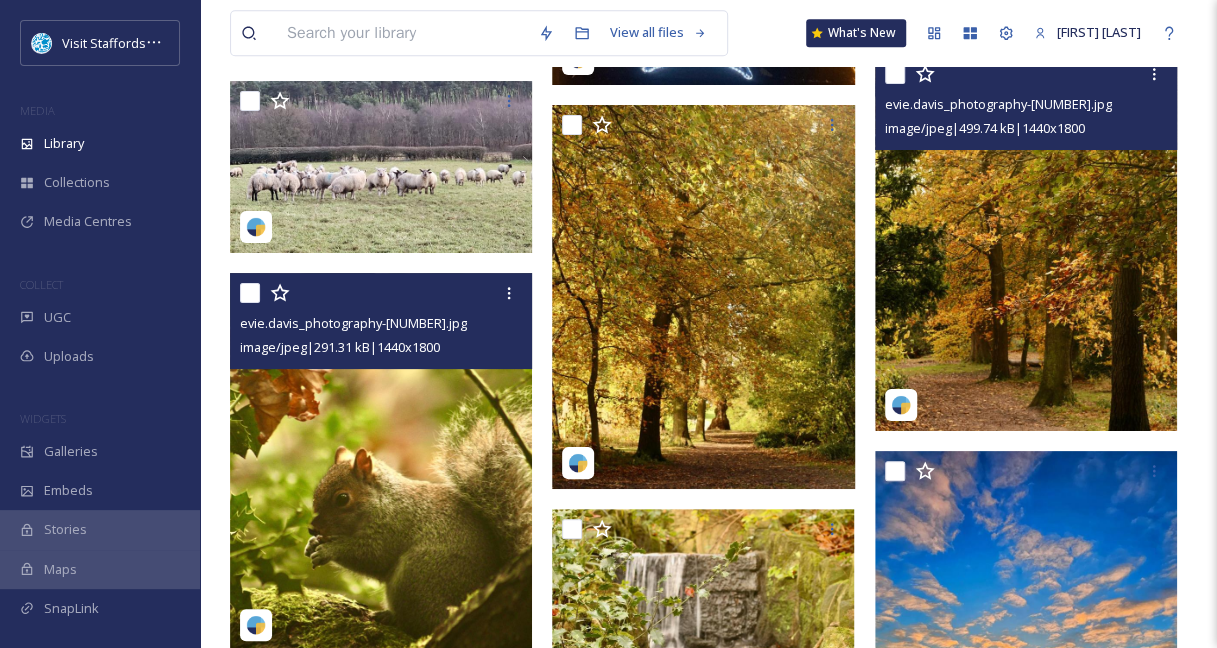 click at bounding box center (1026, 243) 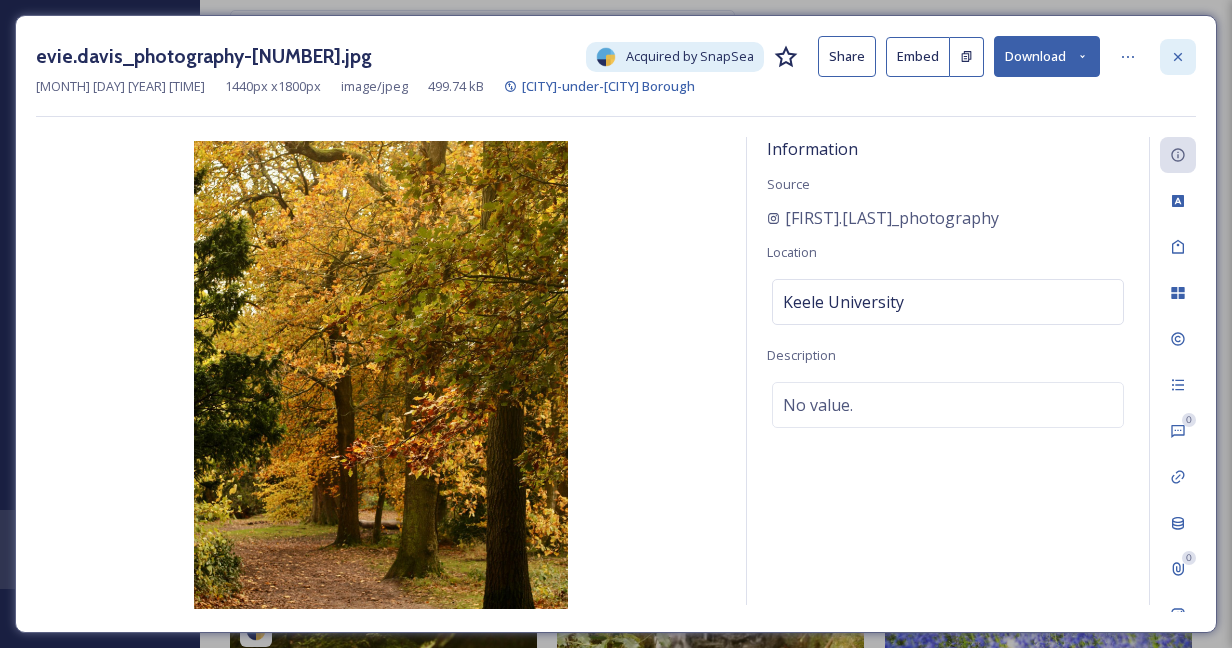 click 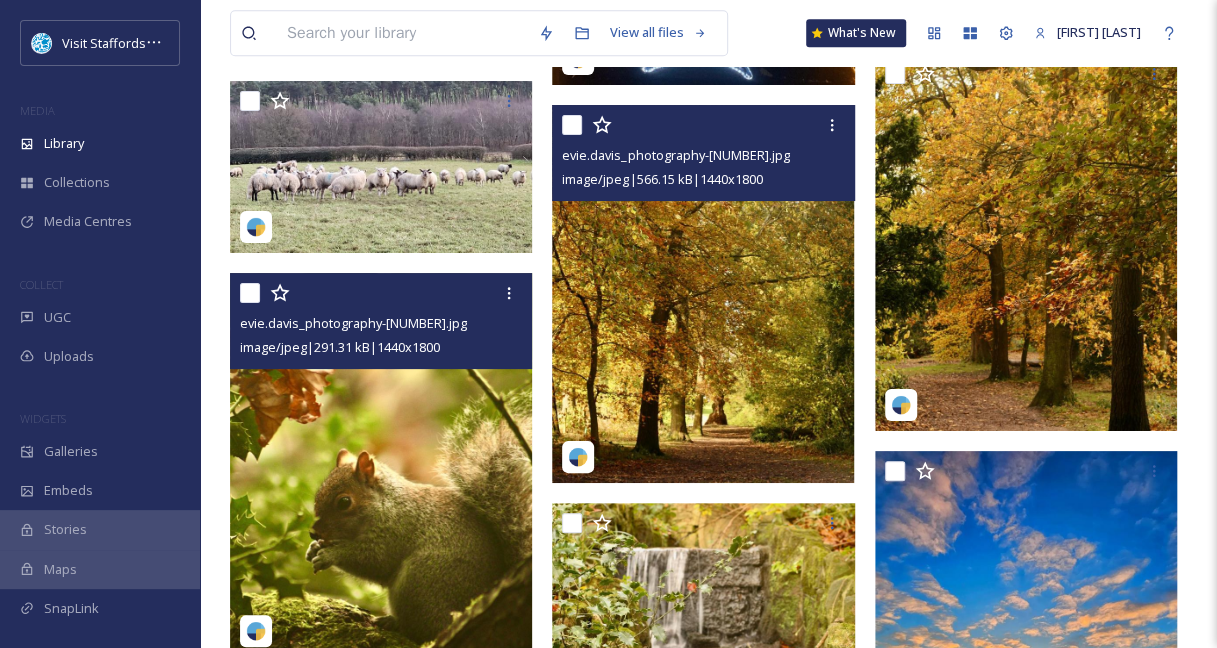 click at bounding box center (703, 294) 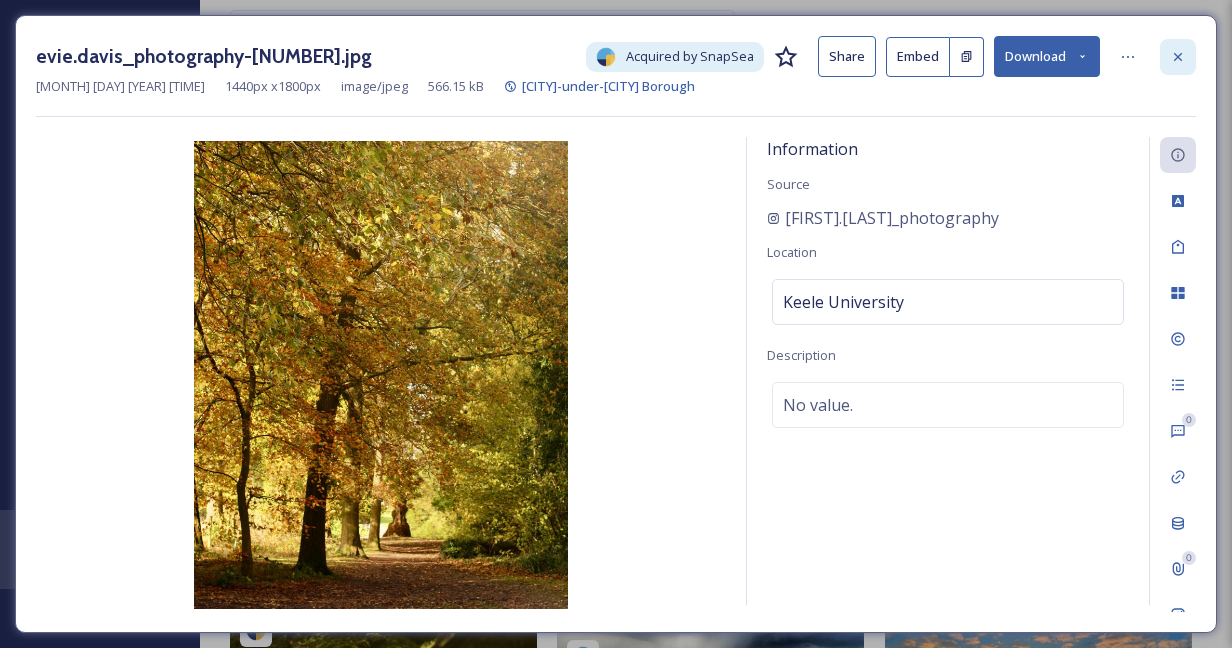 click 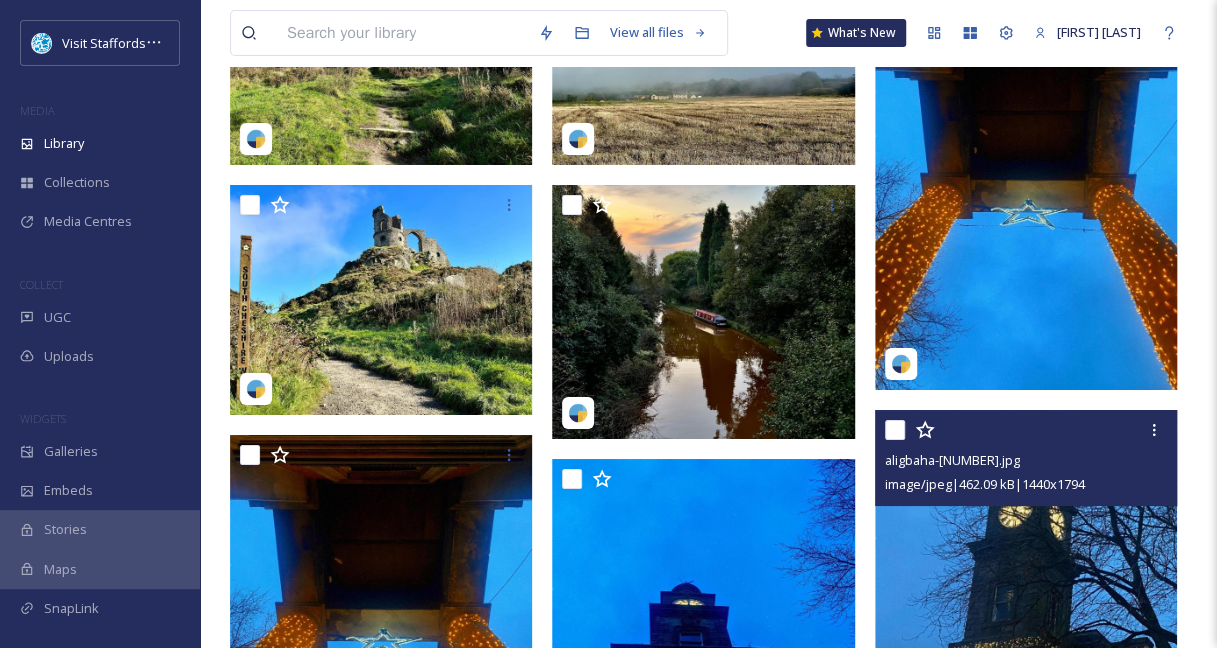 scroll, scrollTop: 3318, scrollLeft: 0, axis: vertical 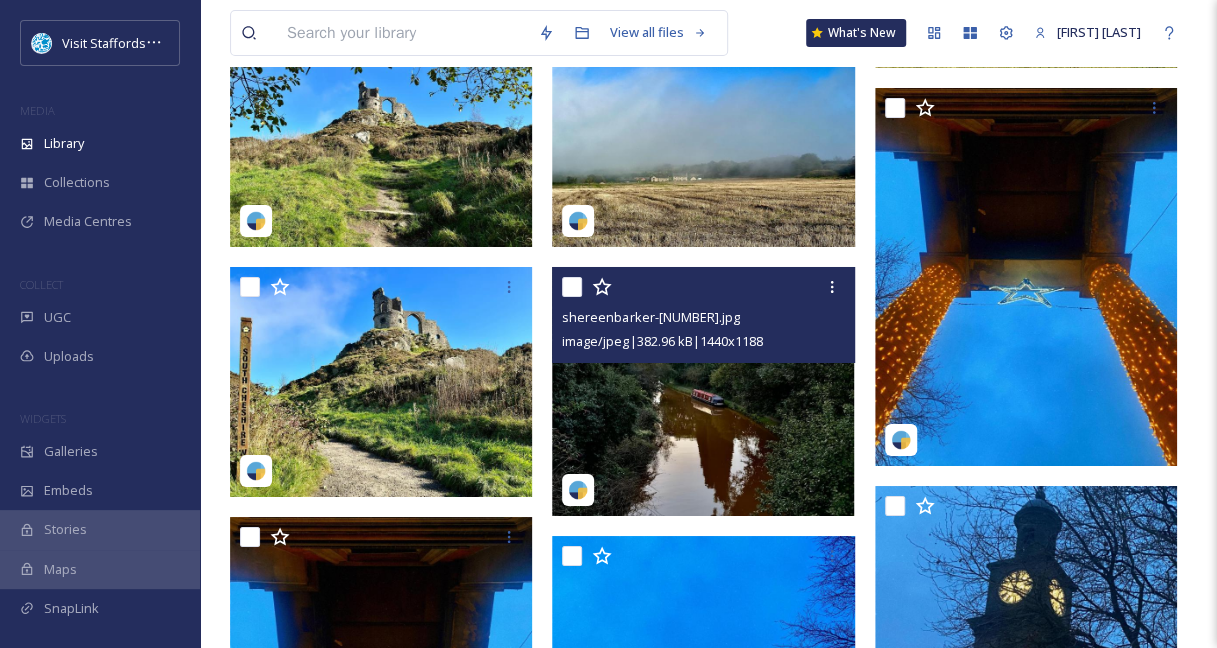 click at bounding box center (703, 391) 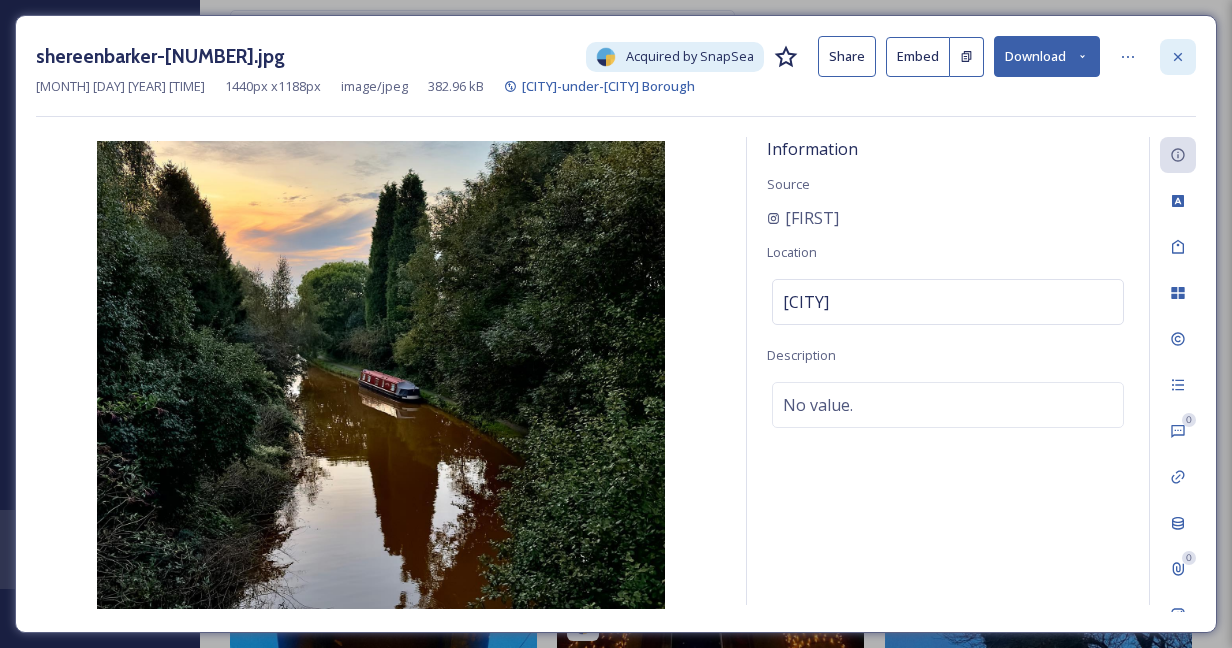 click at bounding box center [1178, 57] 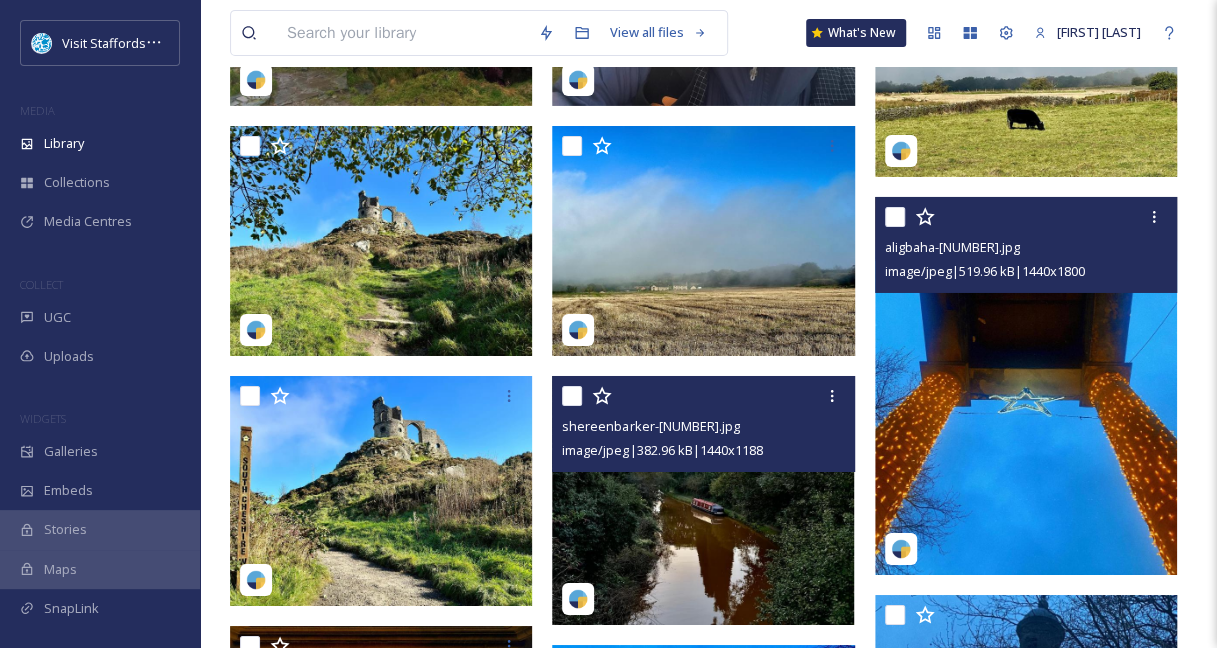 scroll, scrollTop: 3174, scrollLeft: 0, axis: vertical 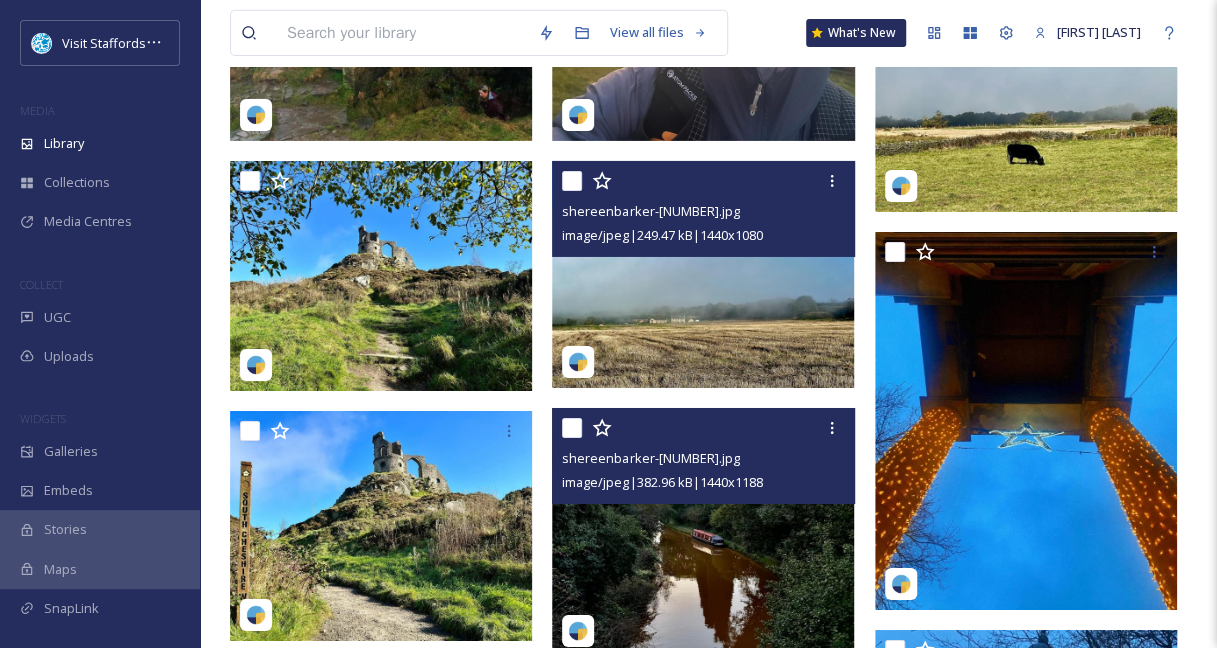 click at bounding box center (703, 274) 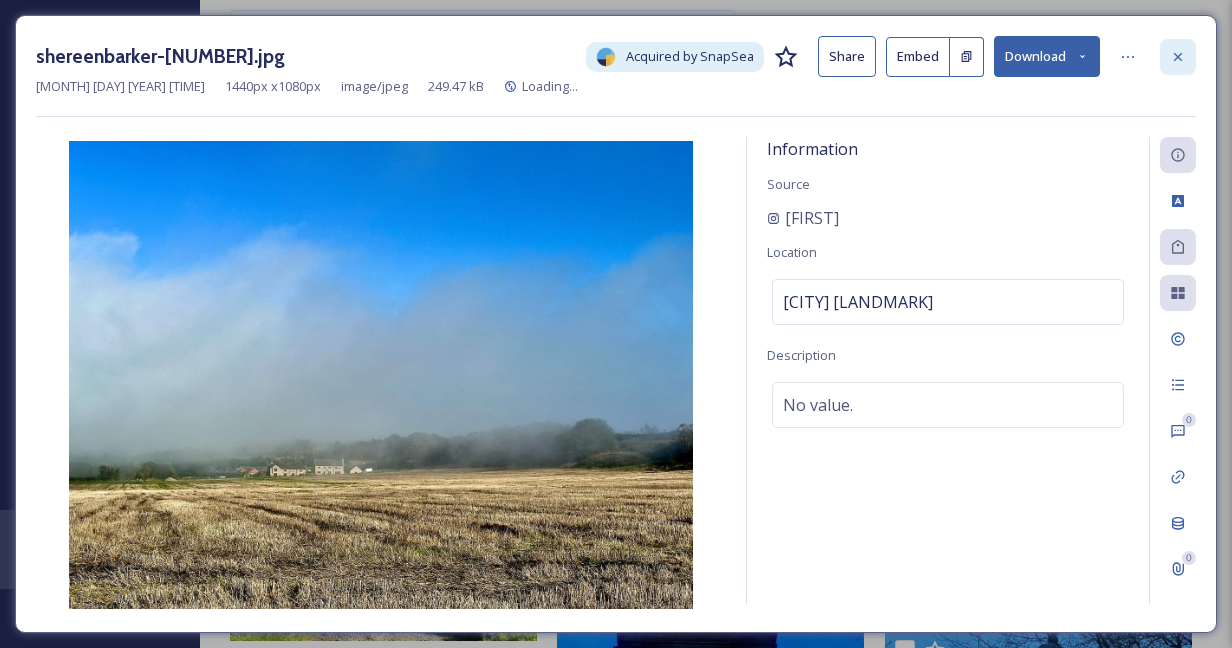 click at bounding box center (1178, 57) 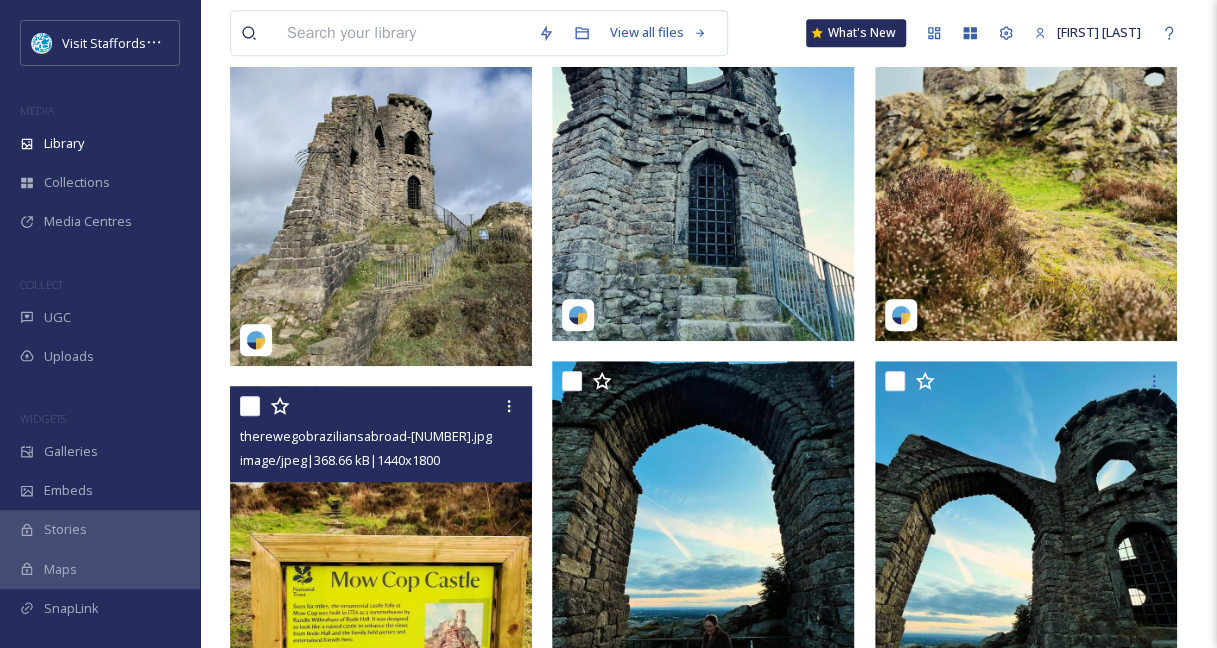 scroll, scrollTop: 0, scrollLeft: 0, axis: both 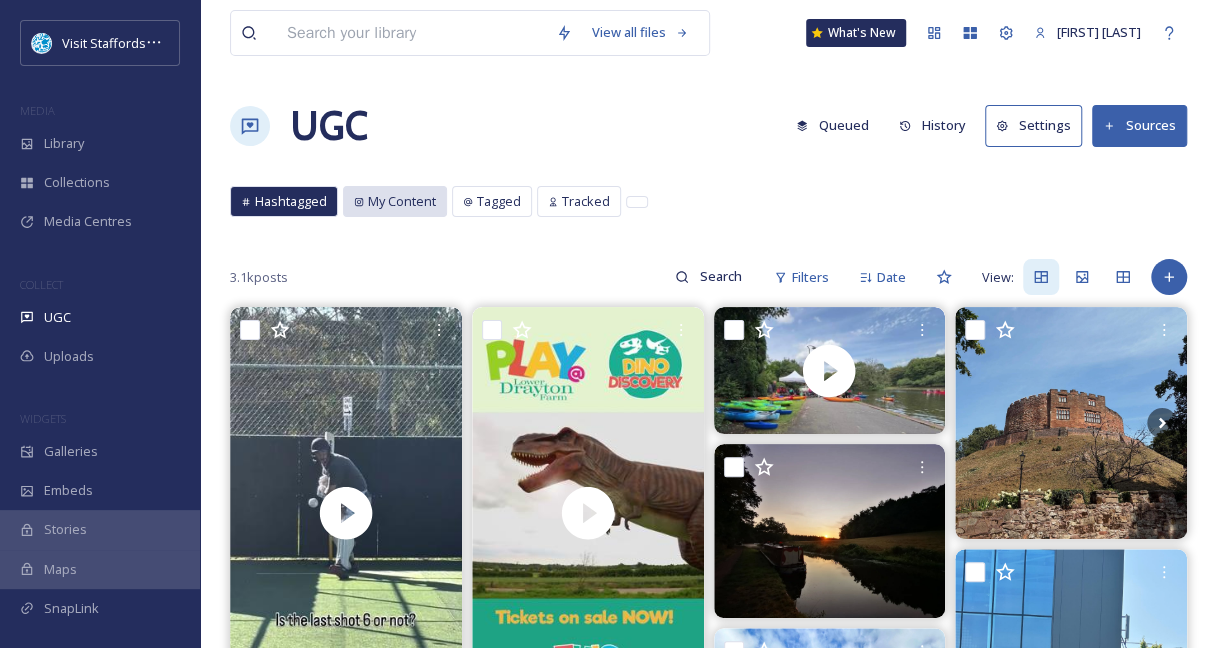 click on "My Content" at bounding box center (402, 201) 